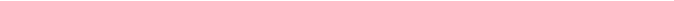 select on "**" 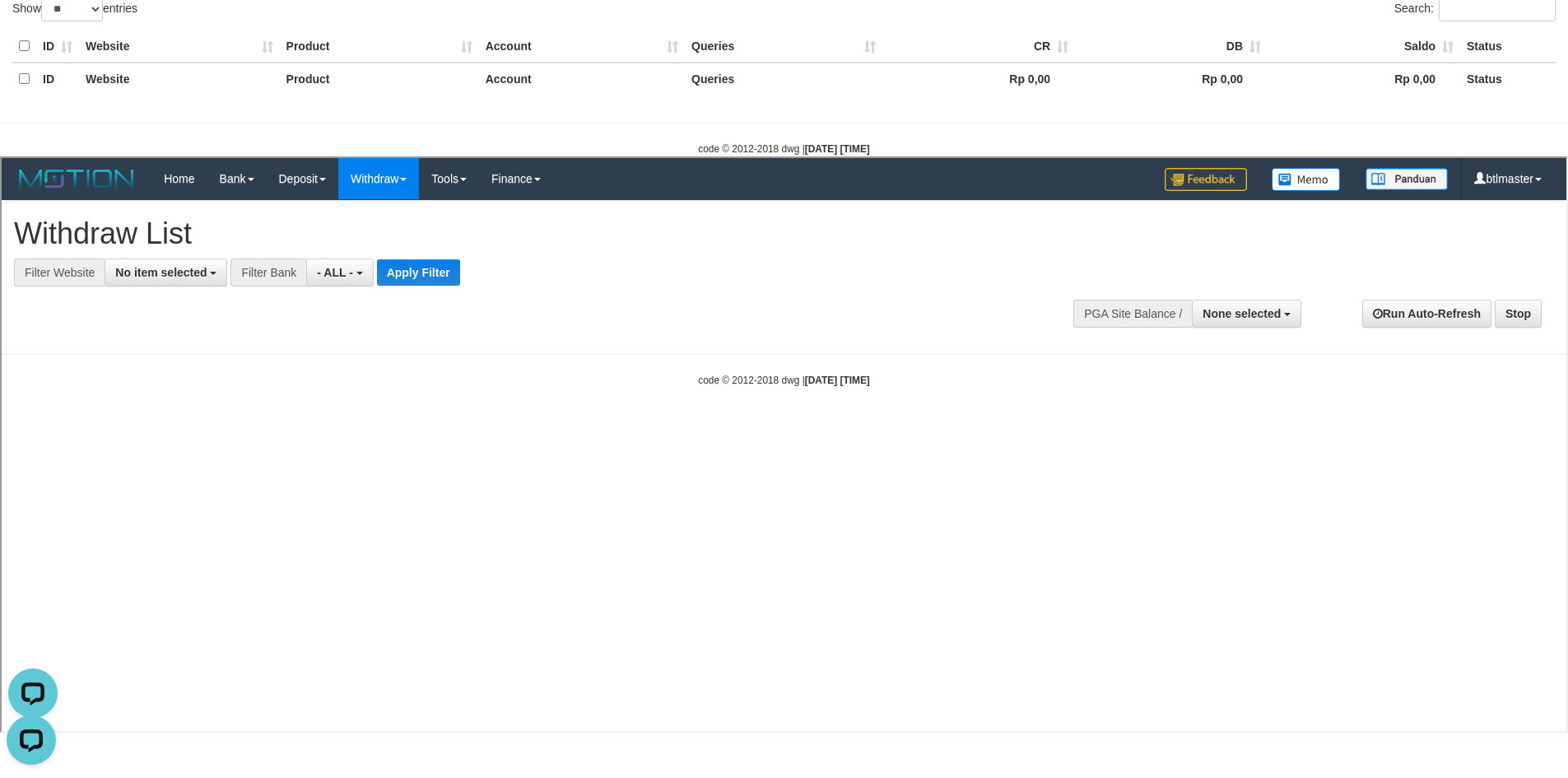 scroll, scrollTop: 0, scrollLeft: 0, axis: both 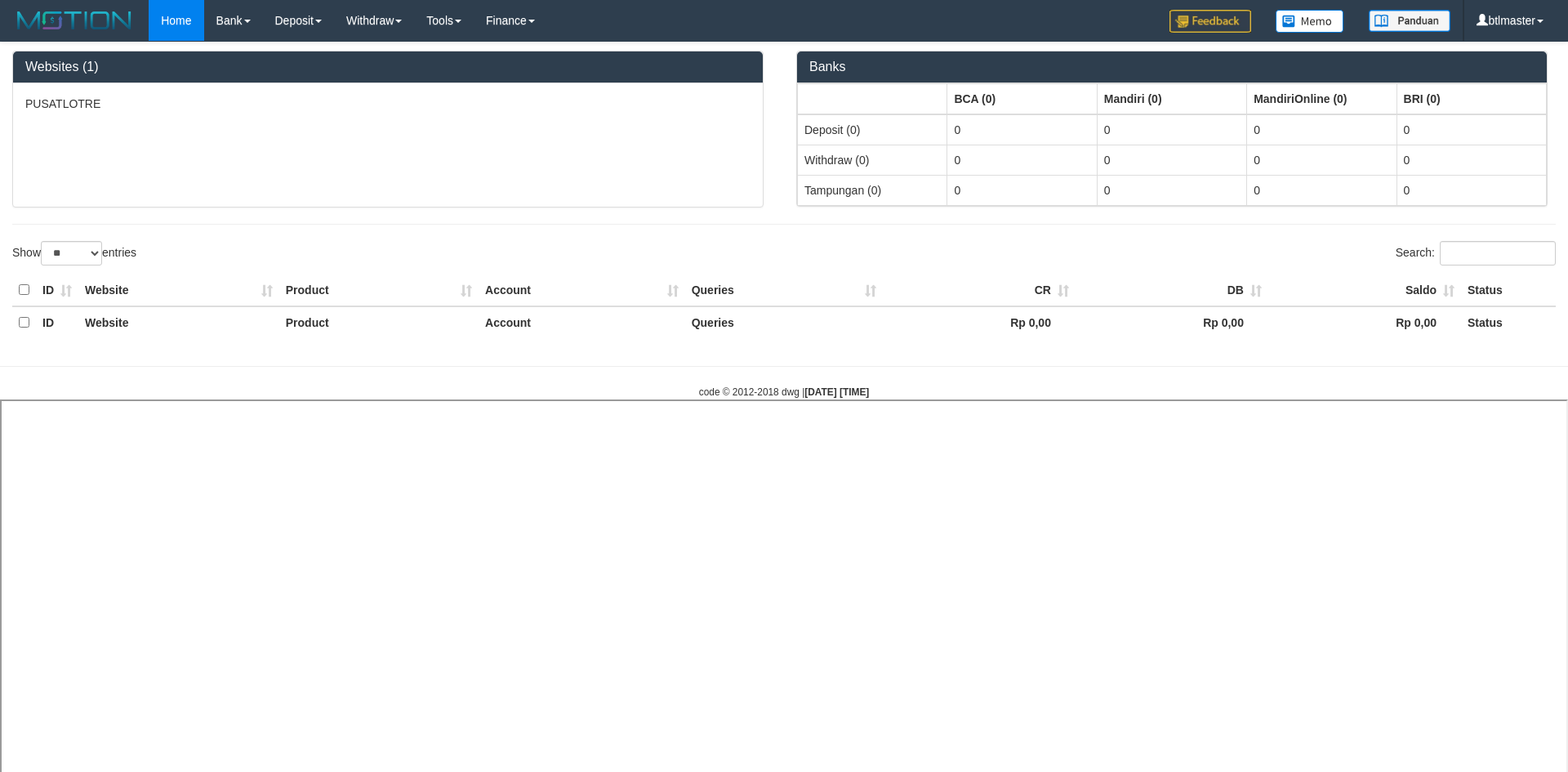 select on "**" 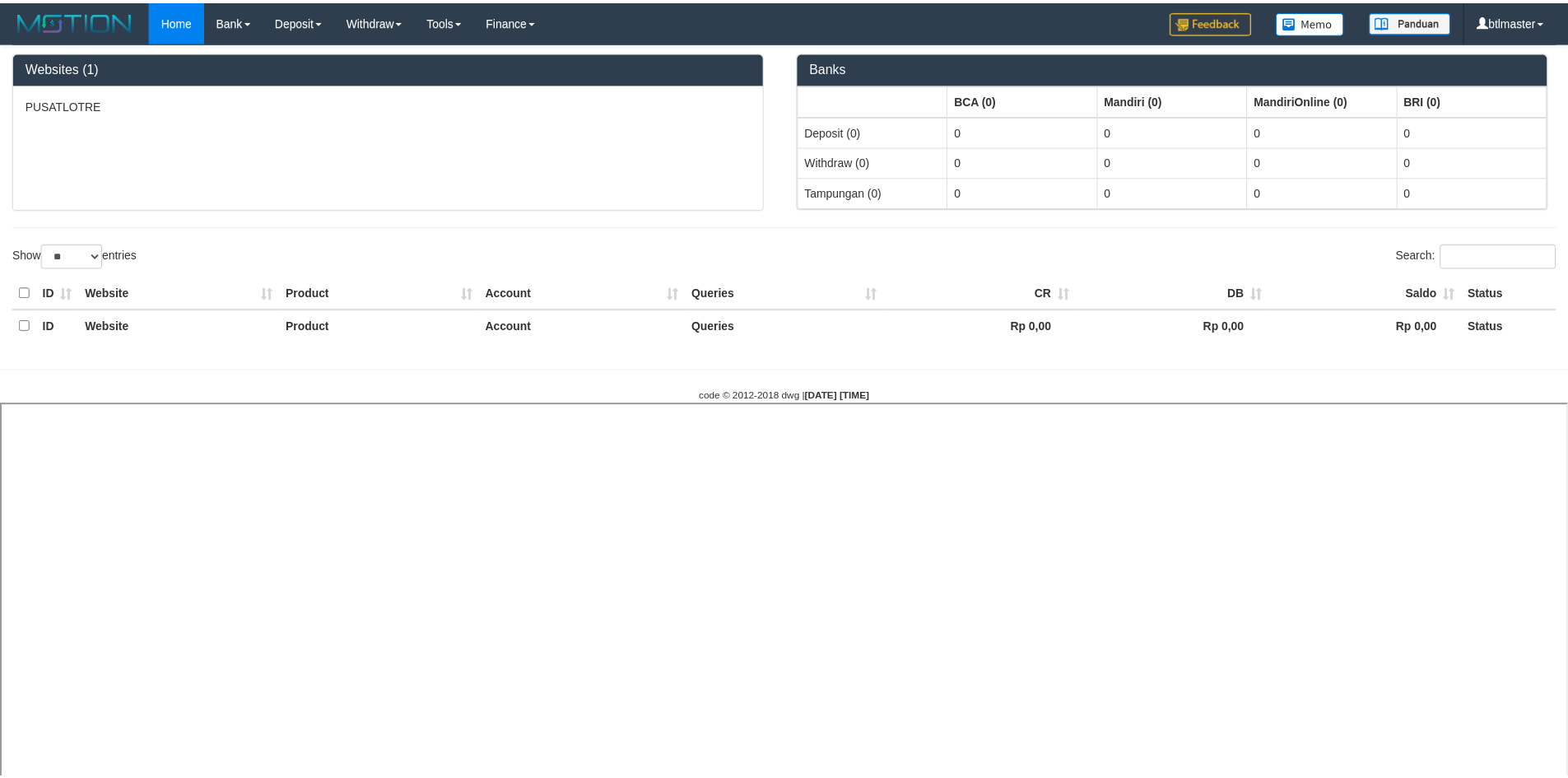 scroll, scrollTop: 0, scrollLeft: 0, axis: both 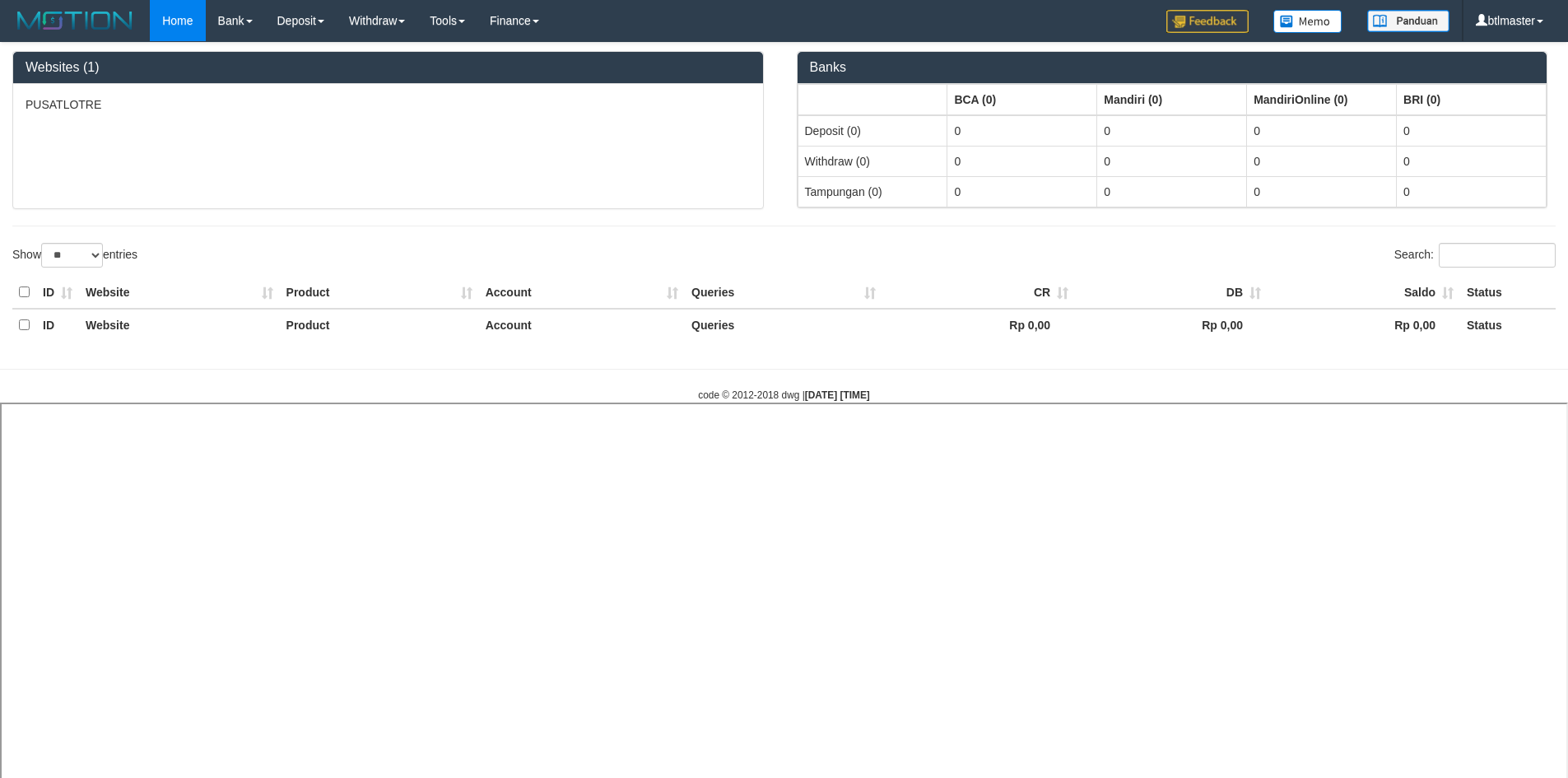 select 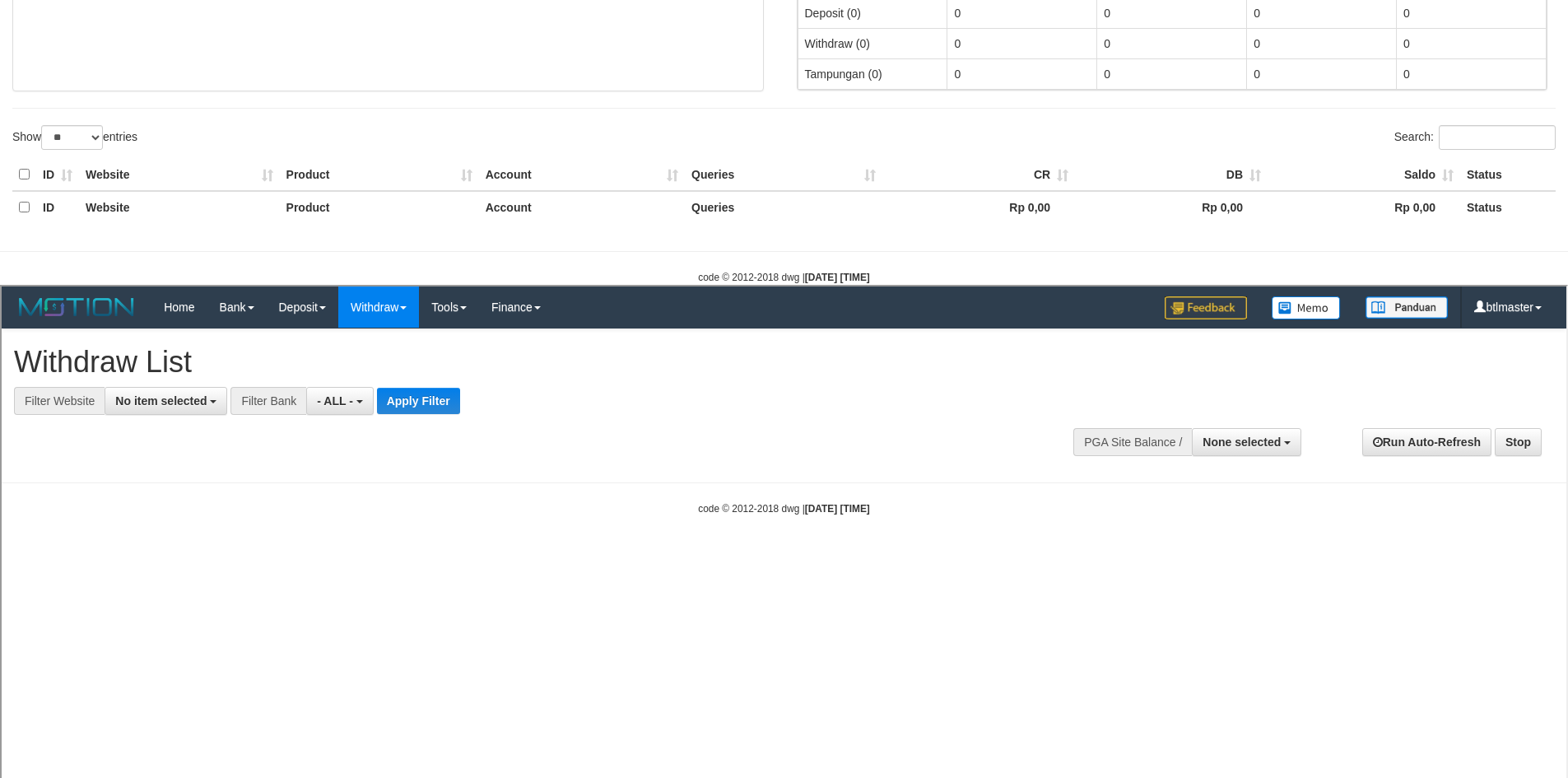 scroll, scrollTop: 246, scrollLeft: 0, axis: vertical 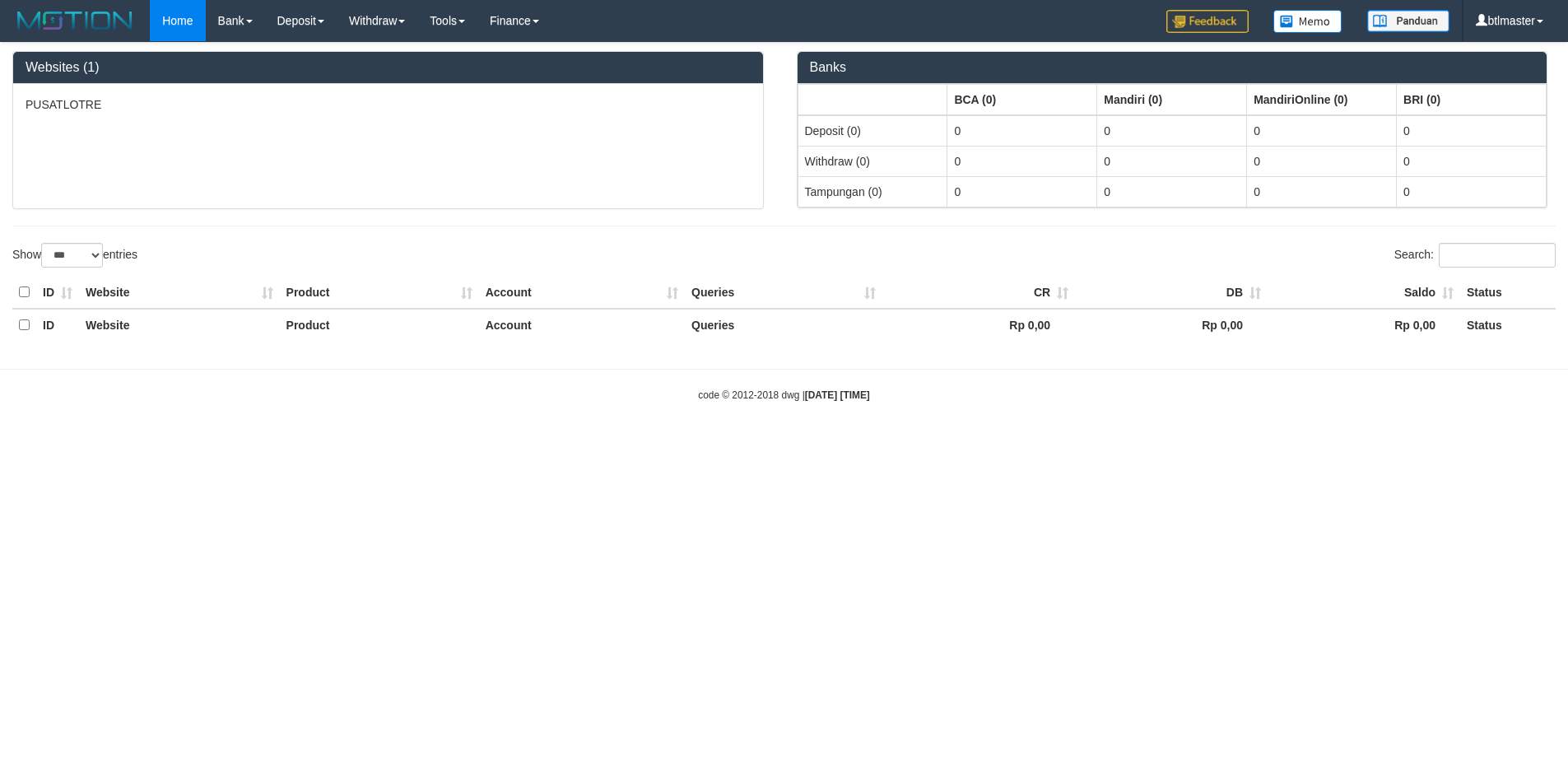 select on "**" 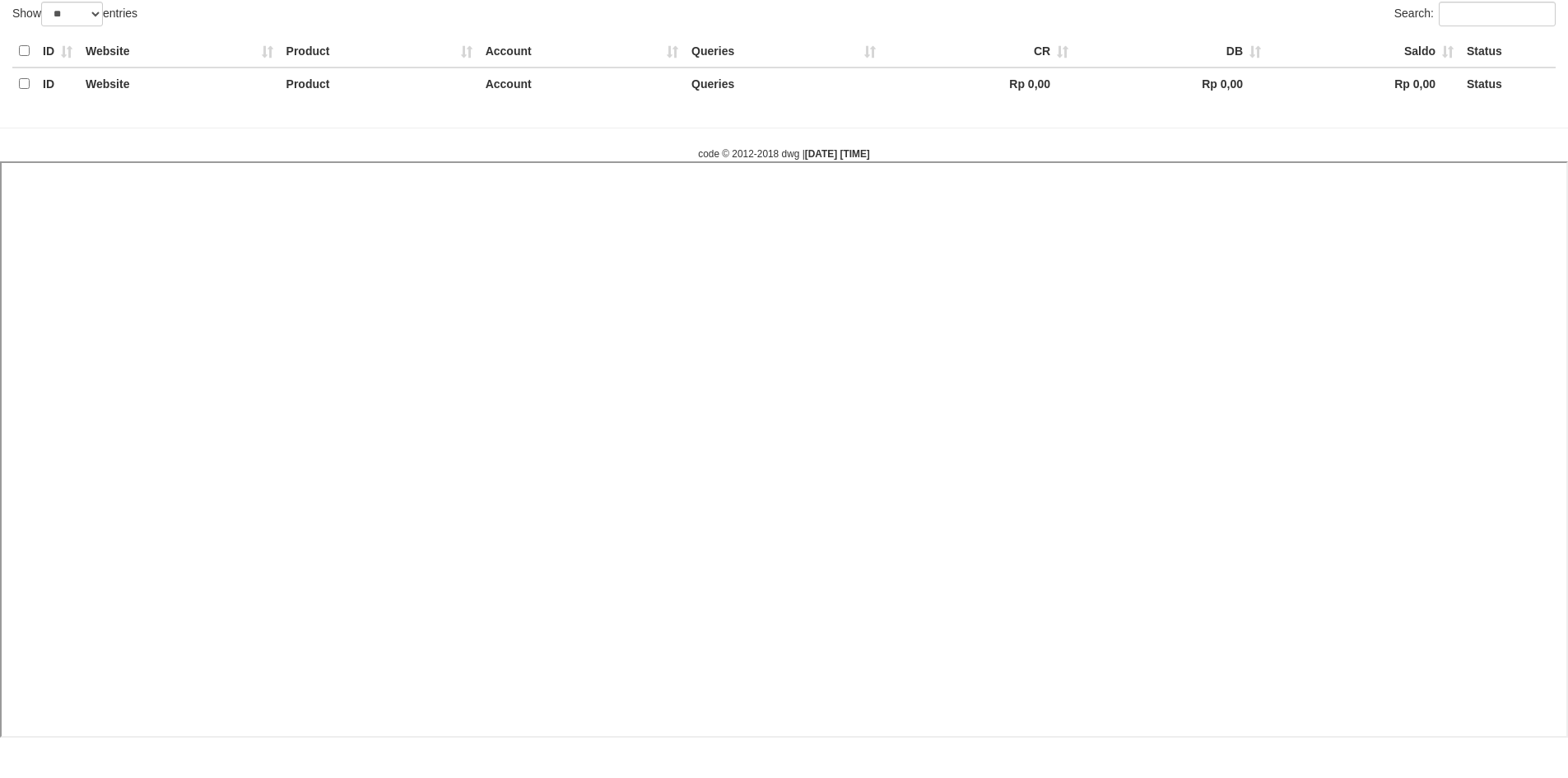 select 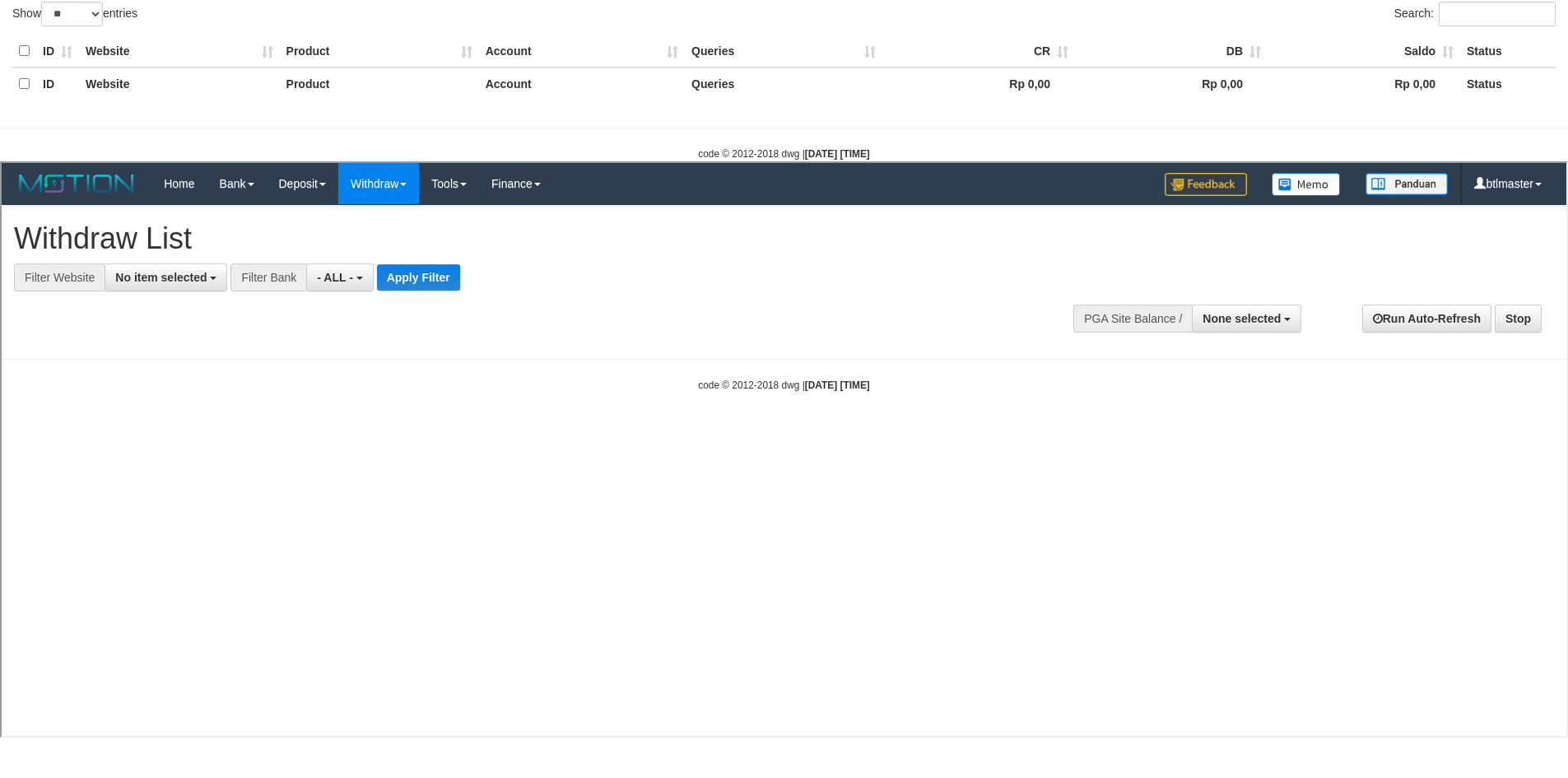scroll, scrollTop: 0, scrollLeft: 0, axis: both 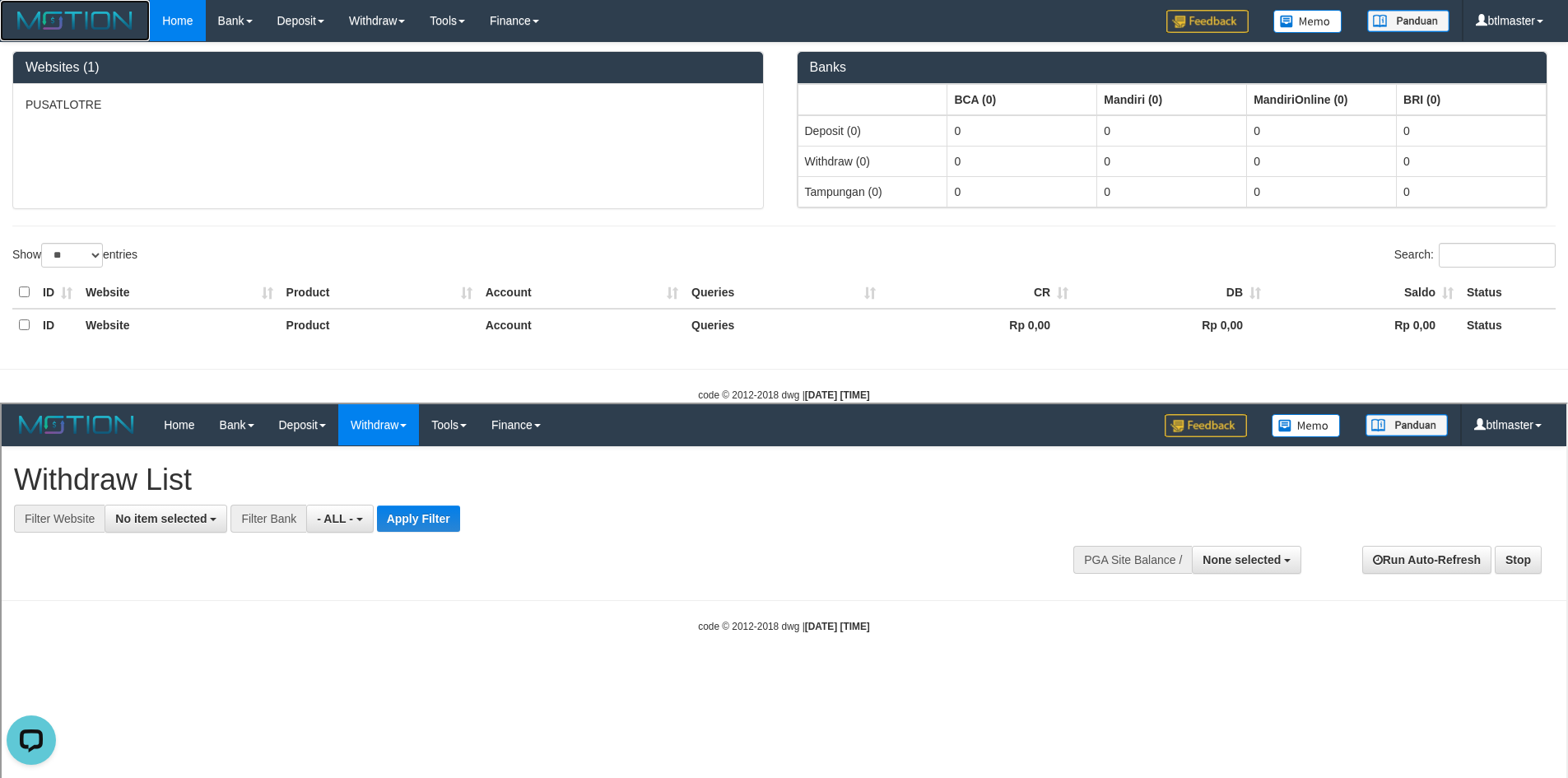 click at bounding box center [75, 21] 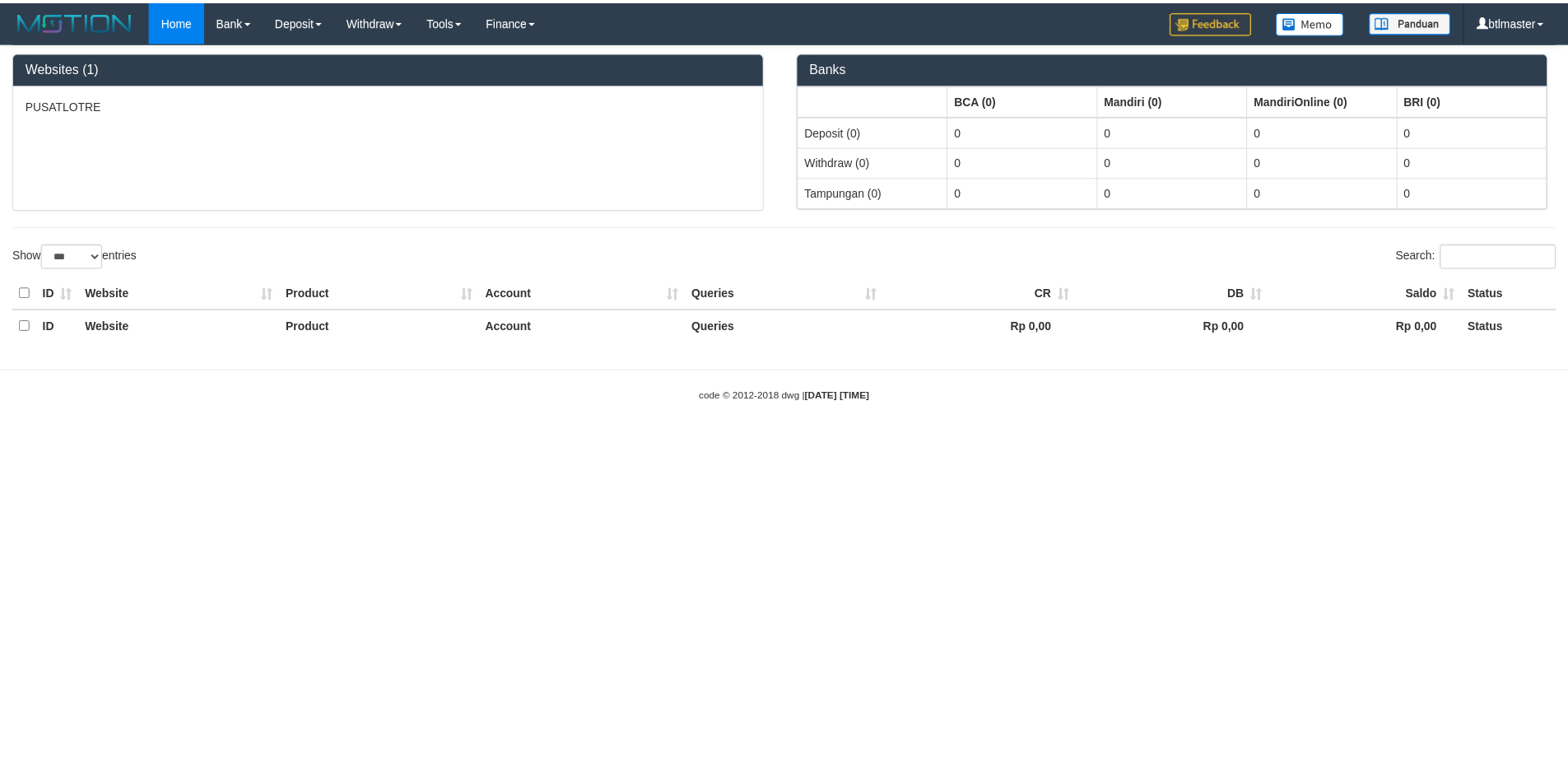 scroll, scrollTop: 0, scrollLeft: 0, axis: both 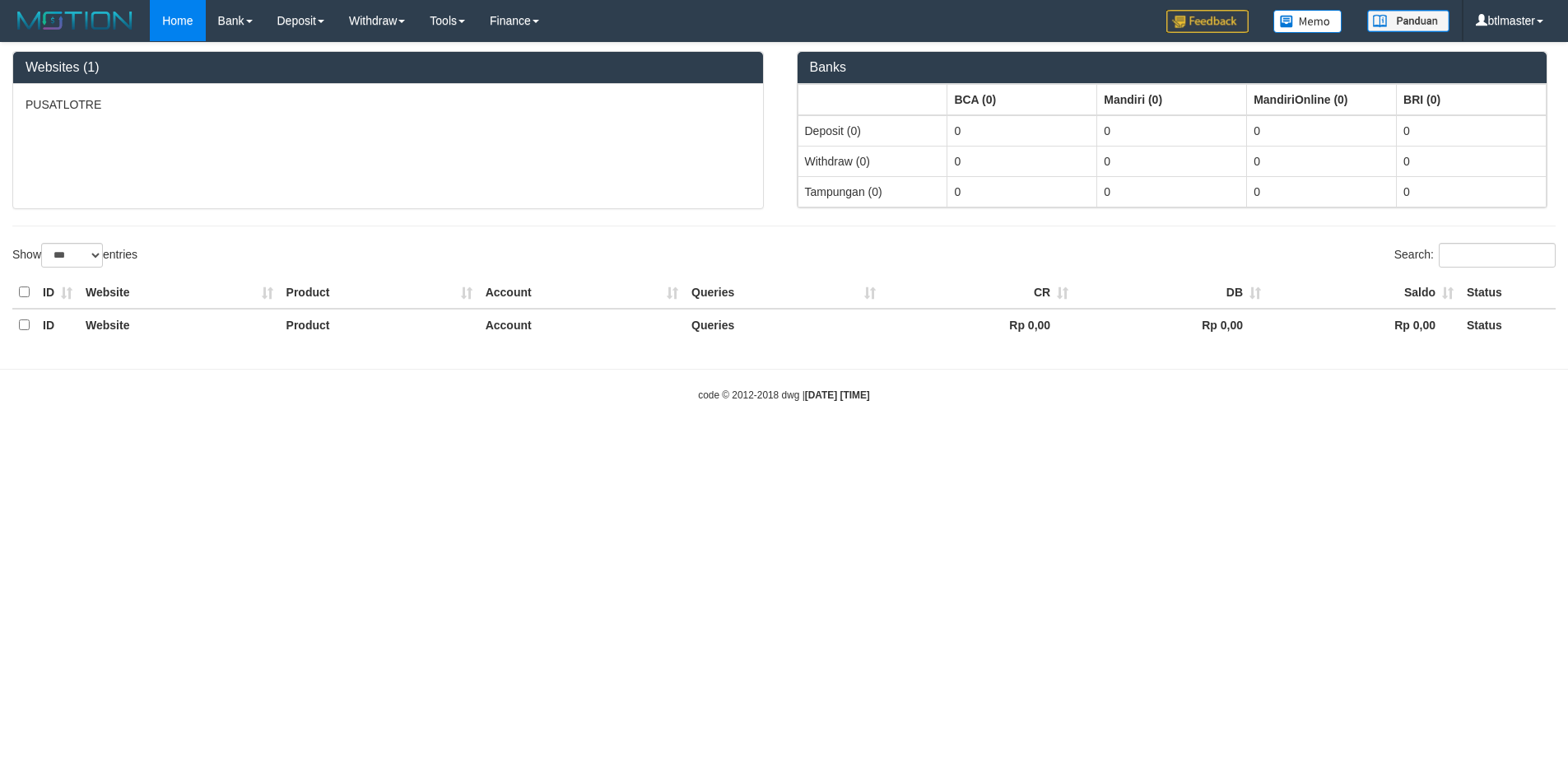 select on "**" 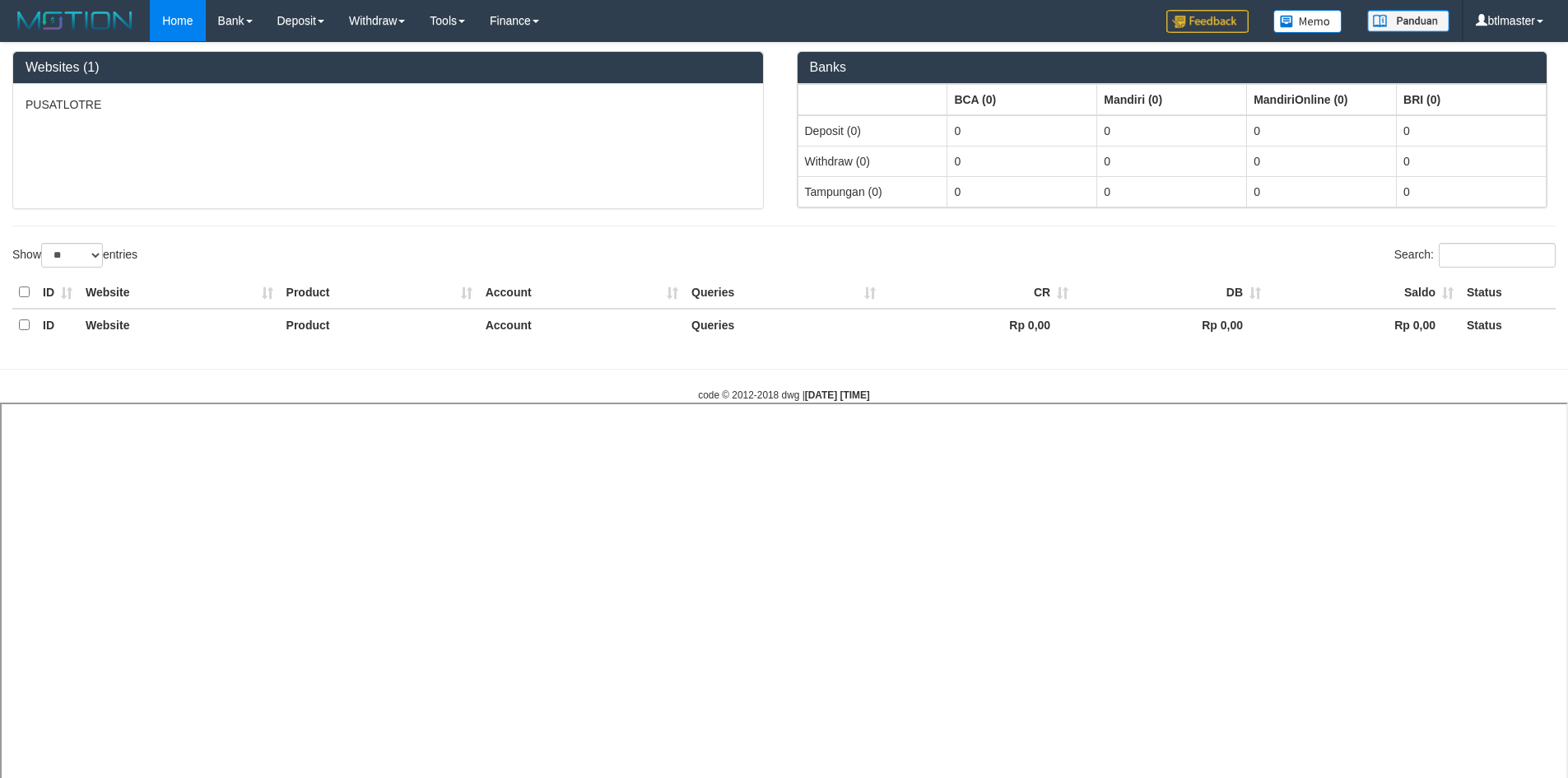 select 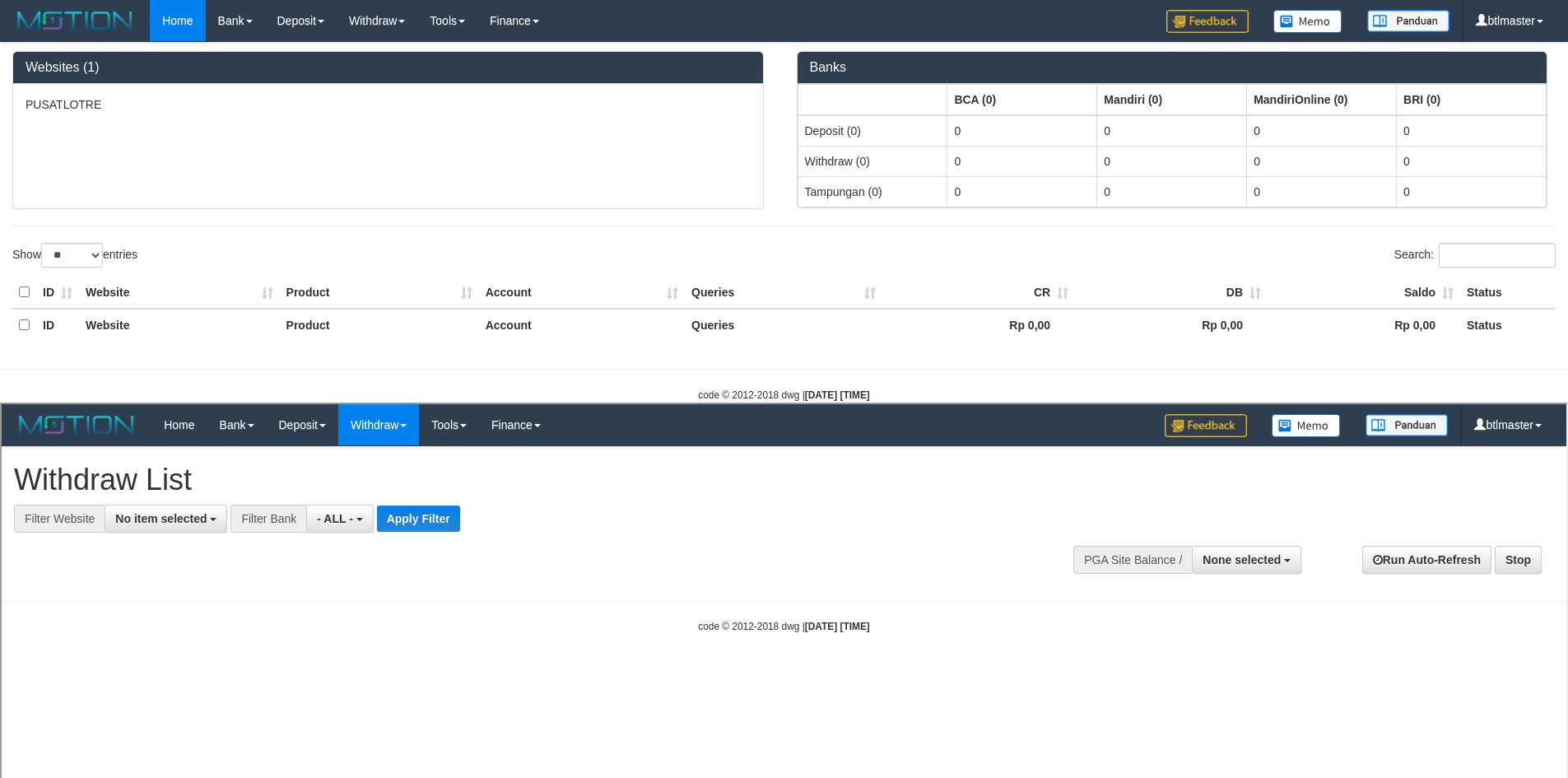 scroll, scrollTop: 0, scrollLeft: 0, axis: both 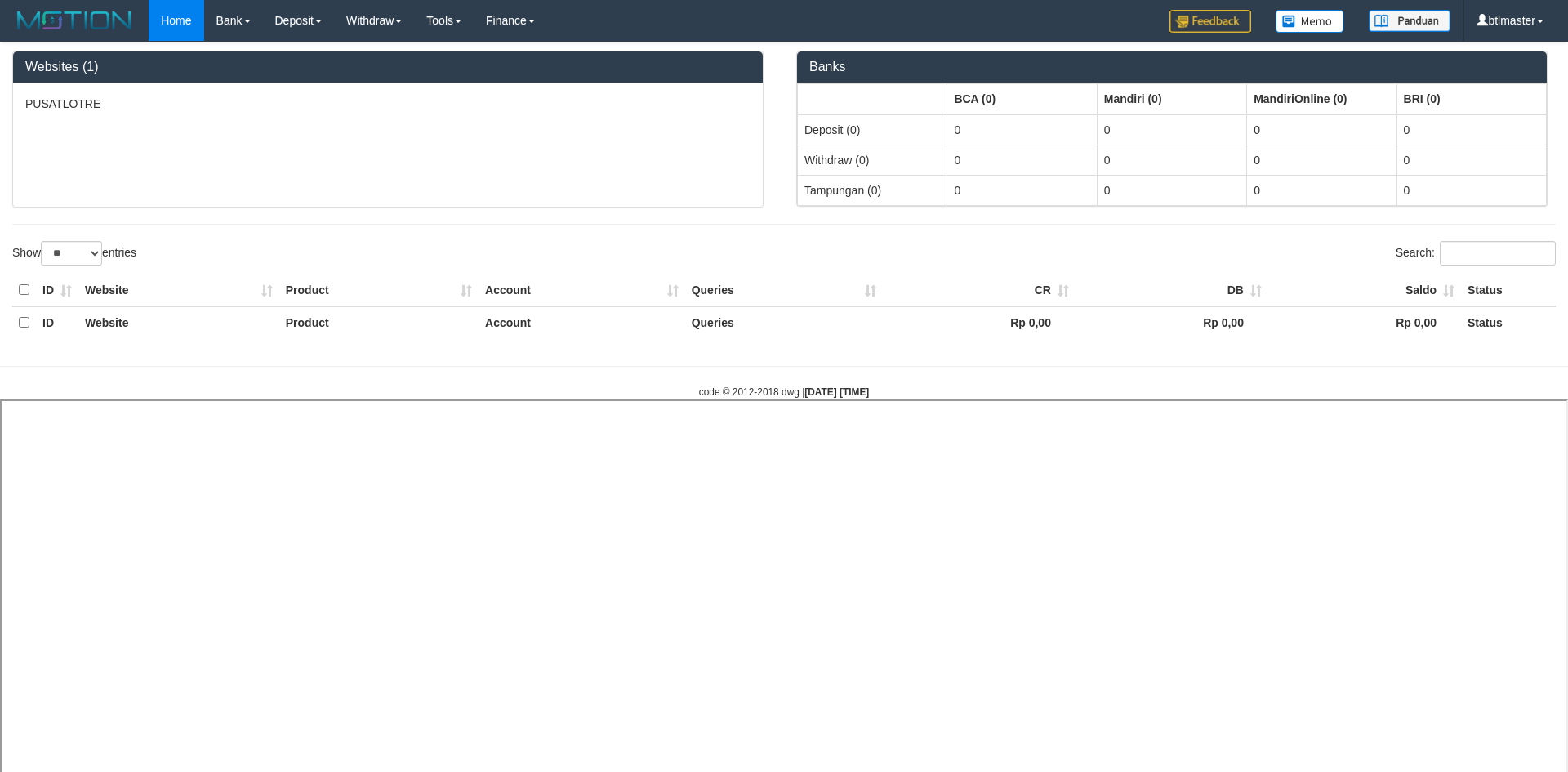 select on "**" 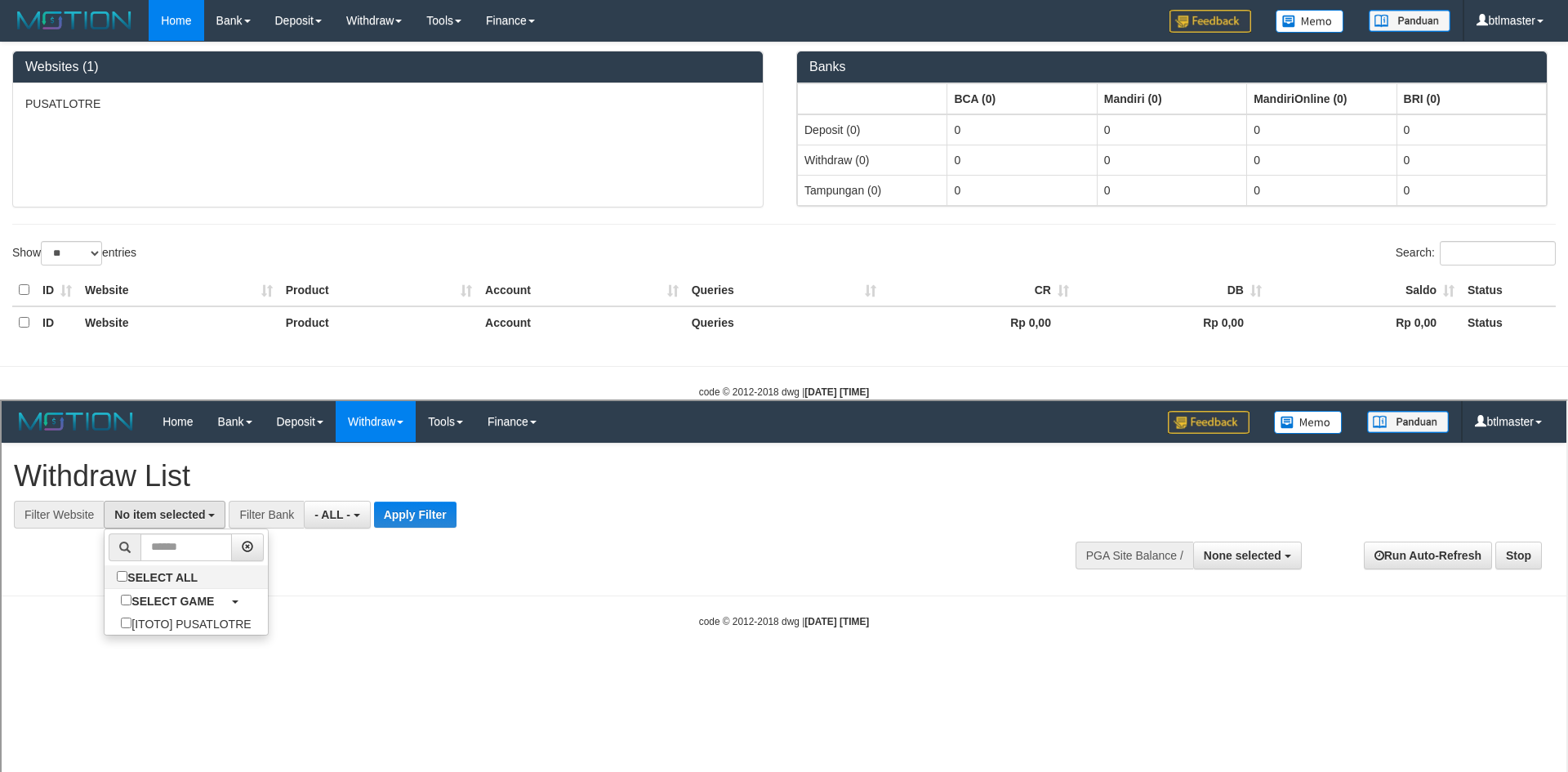 select on "****" 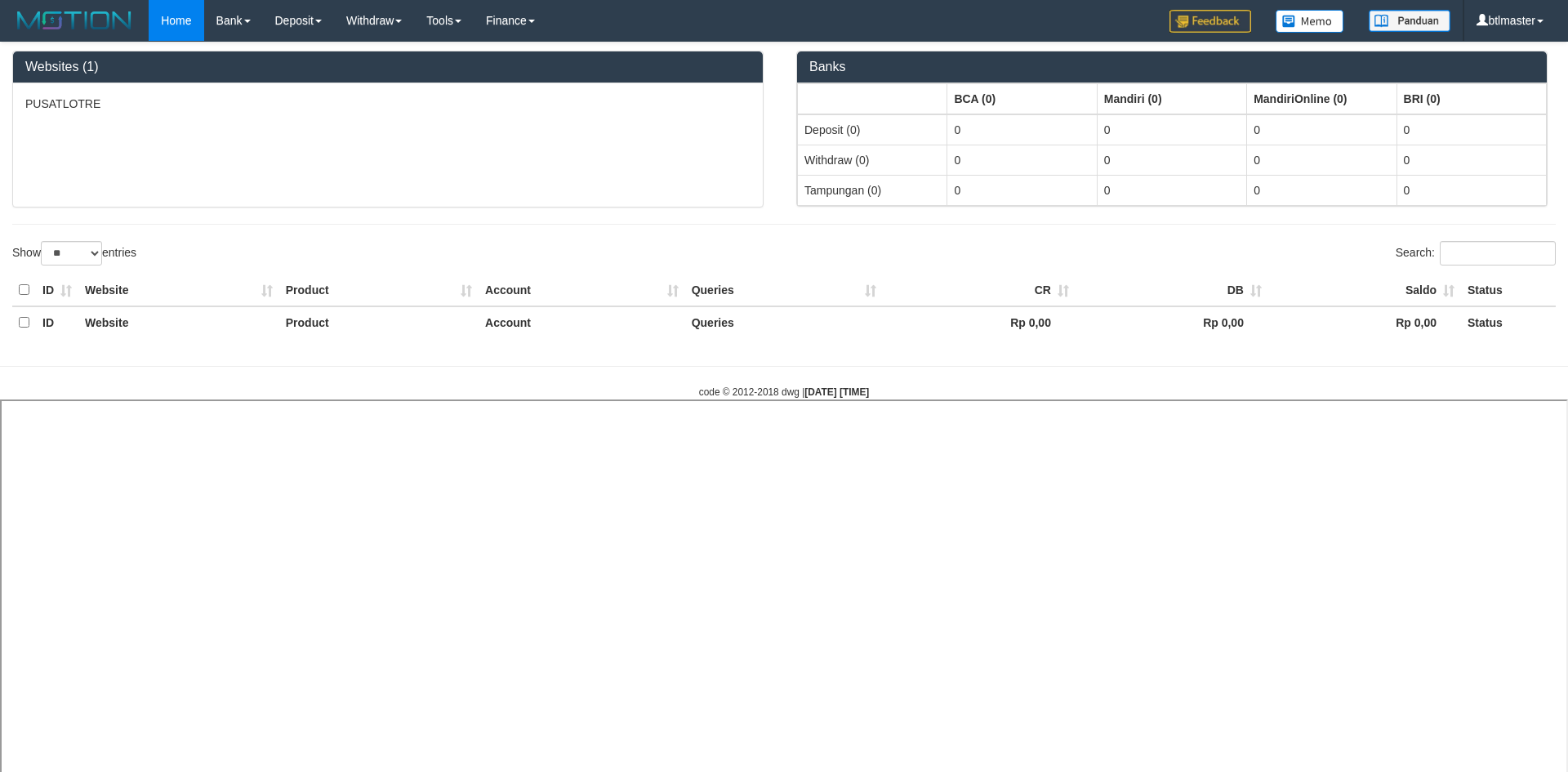select 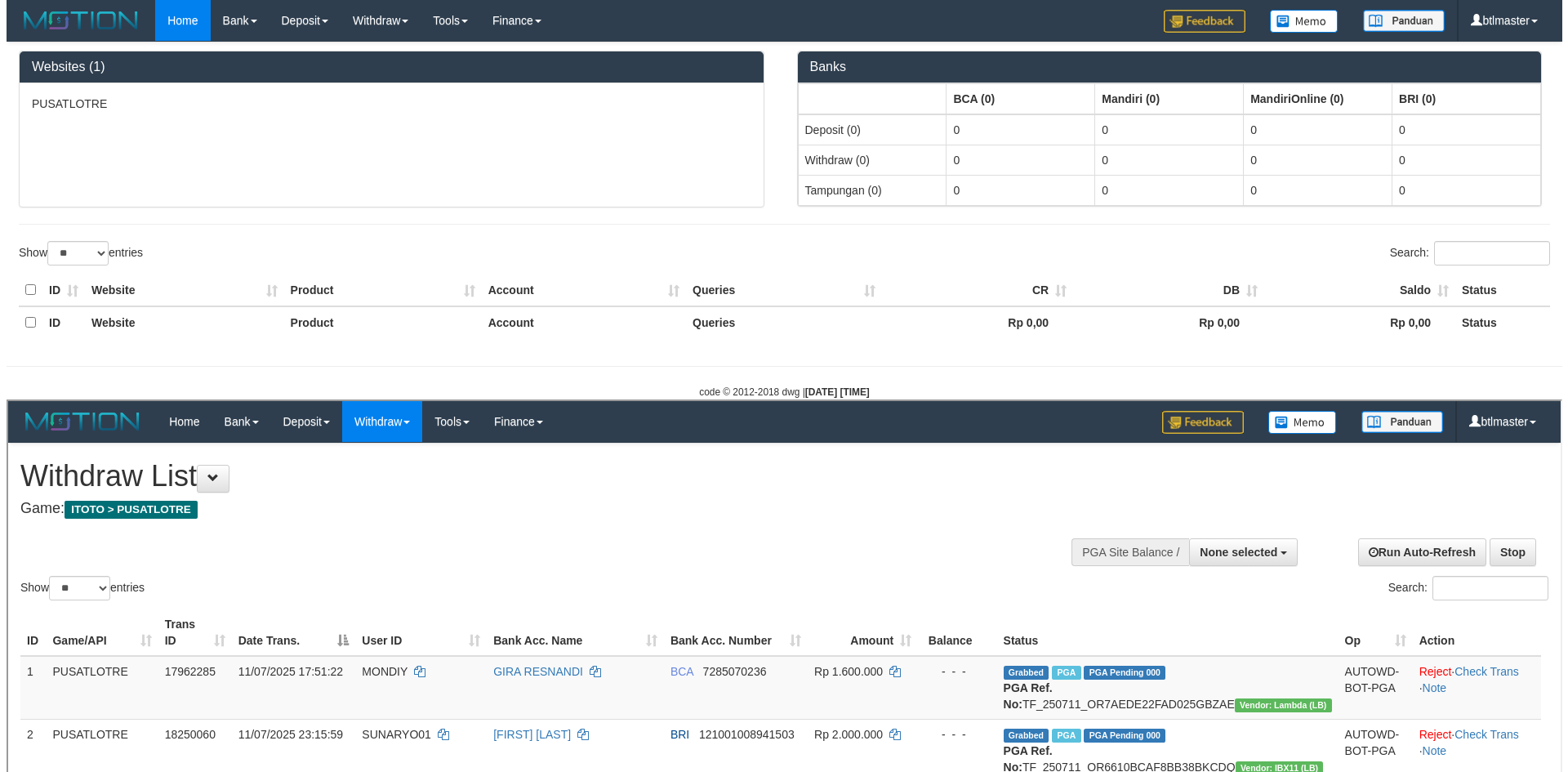 scroll, scrollTop: 0, scrollLeft: 0, axis: both 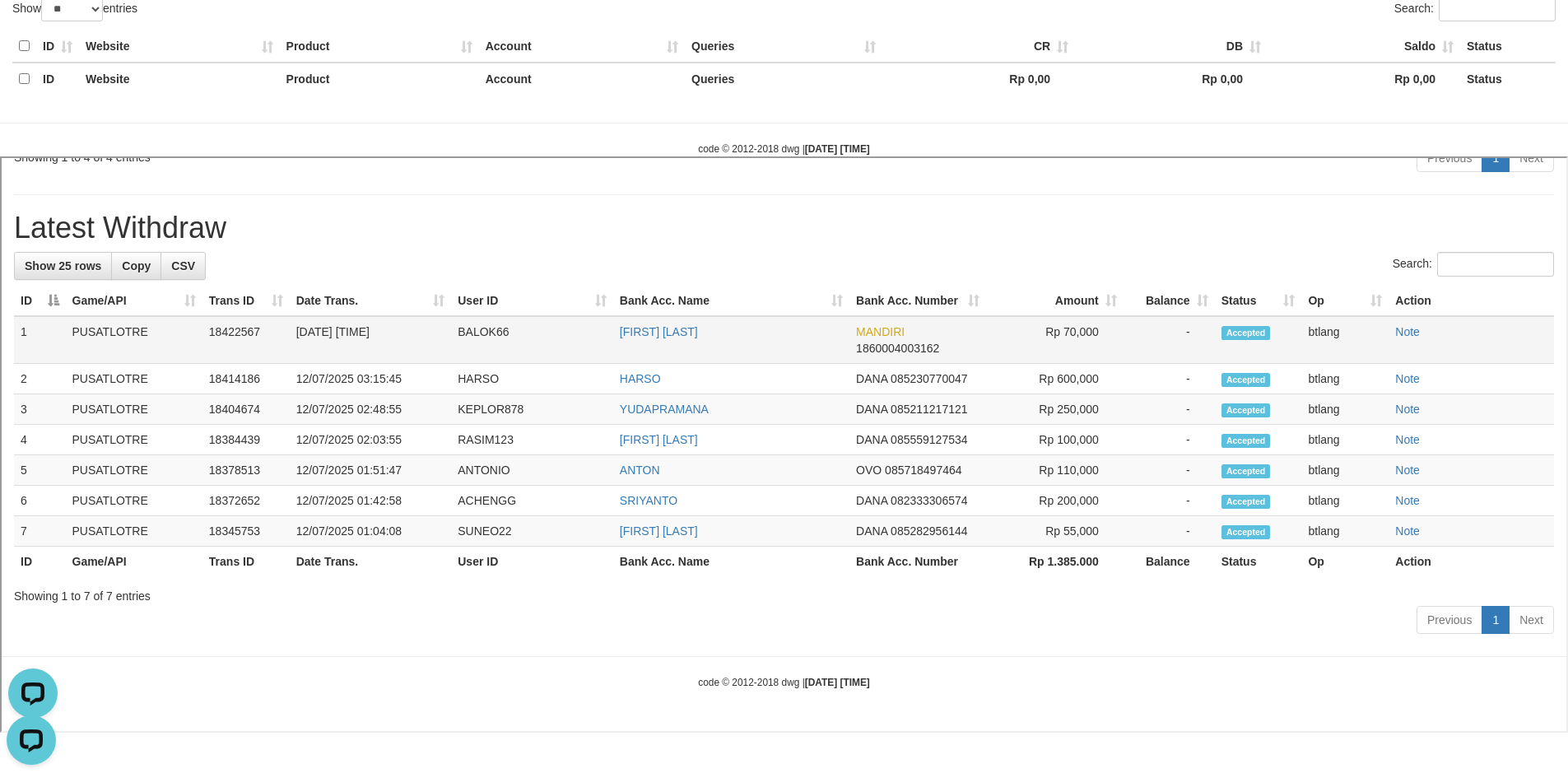 click on "BALOK66" at bounding box center (530, 338) 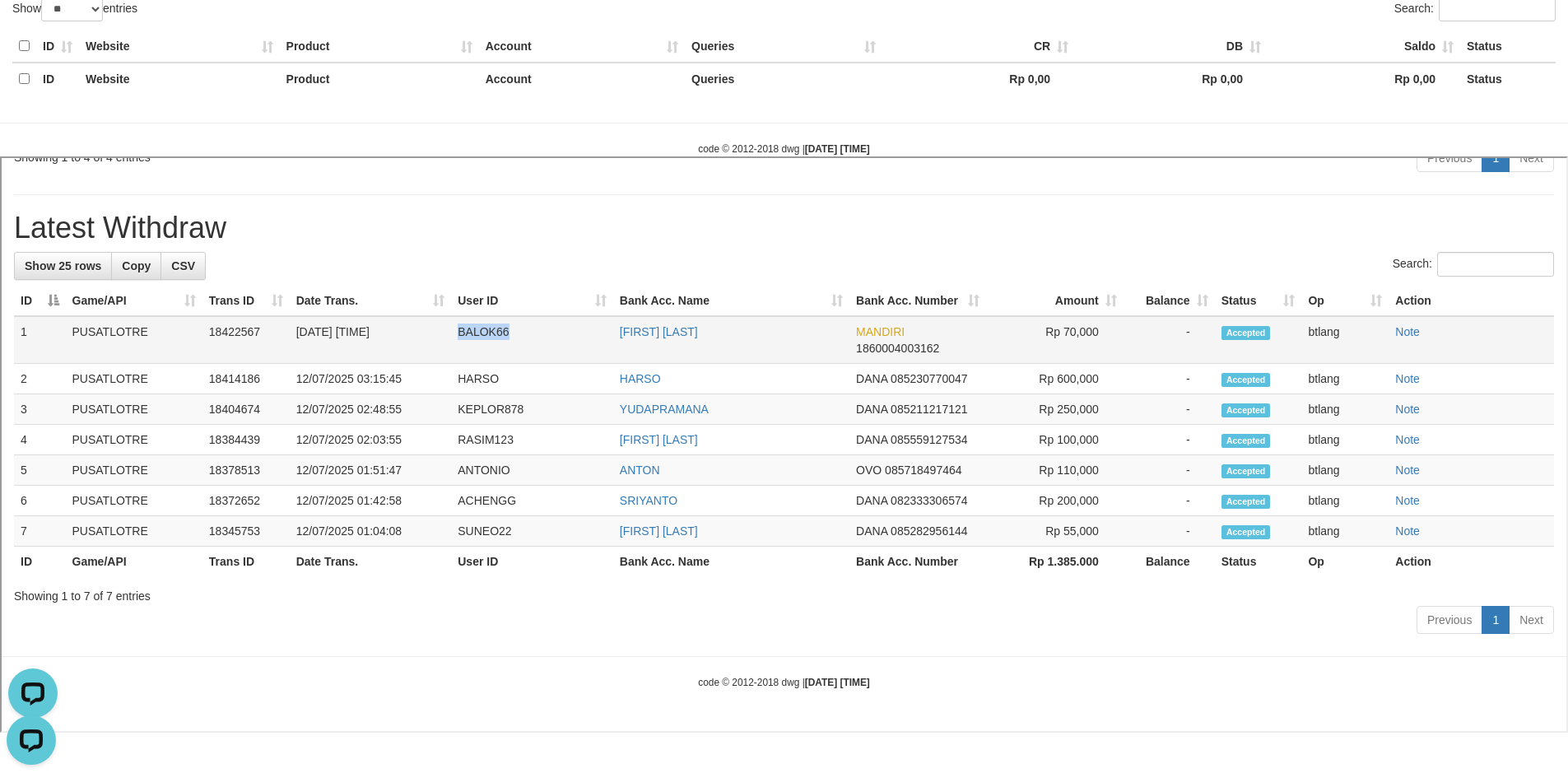 click on "BALOK66" at bounding box center [530, 338] 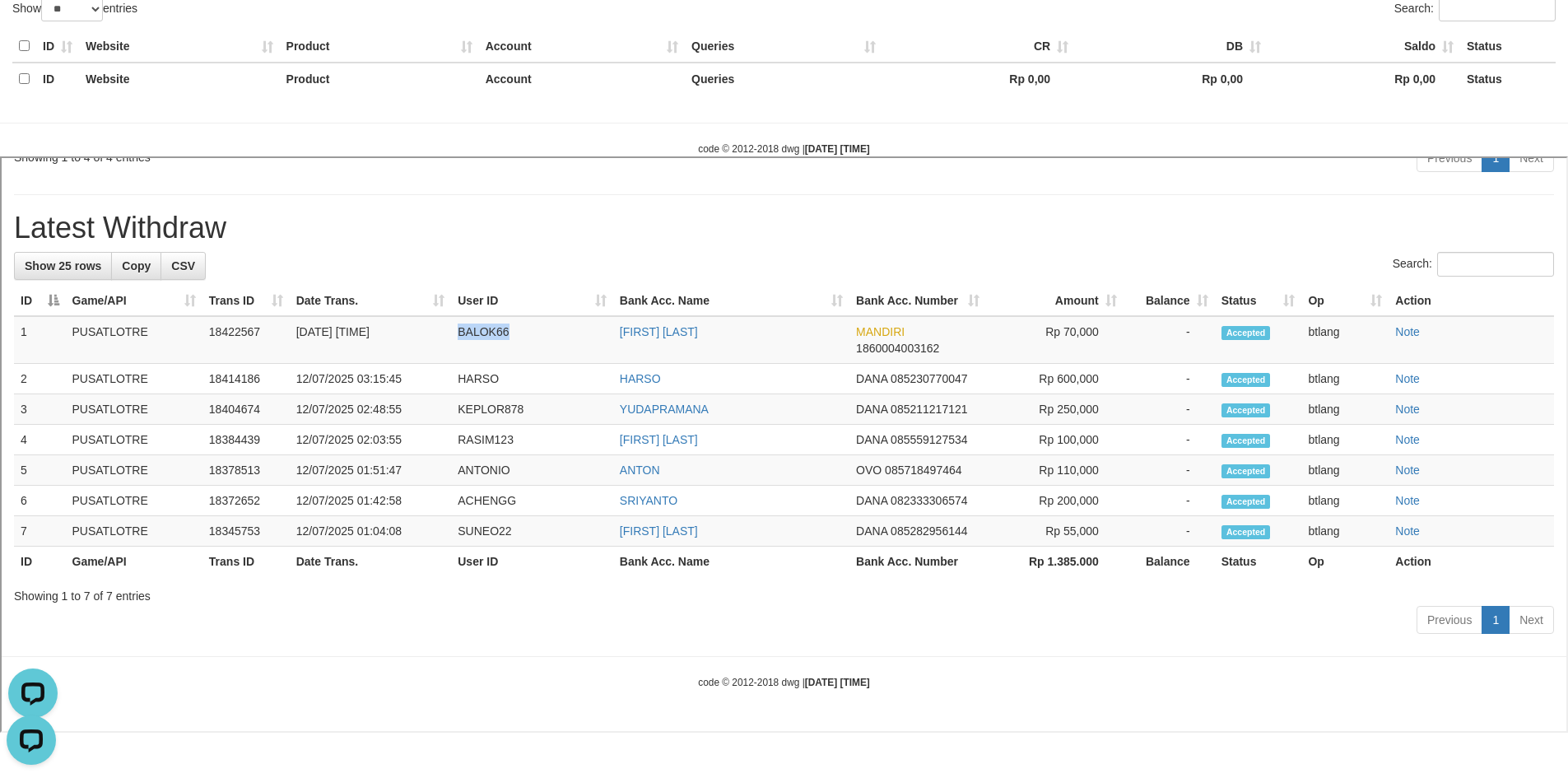 copy on "BALOK66" 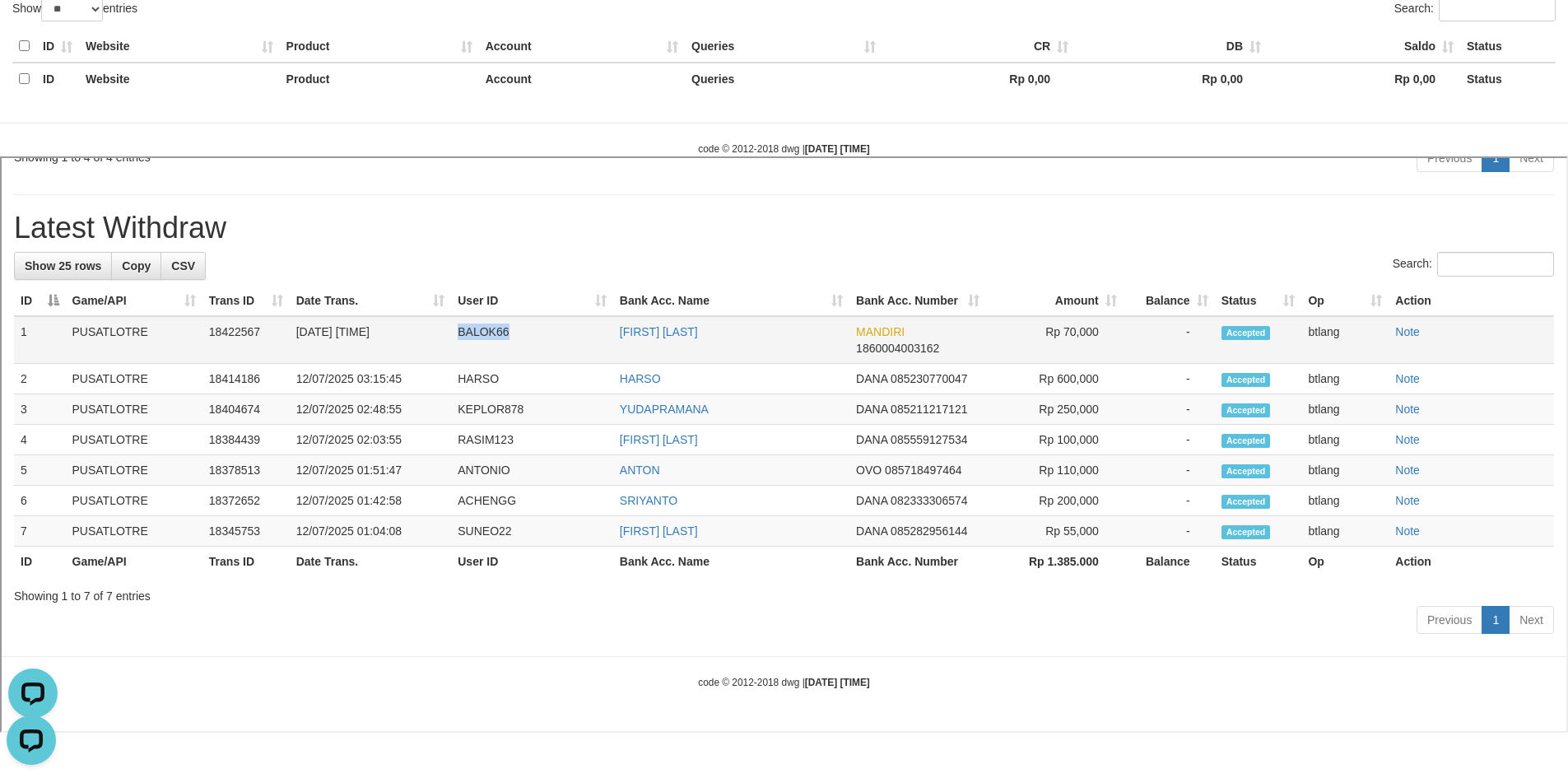 click on "BALOK66" at bounding box center [530, 338] 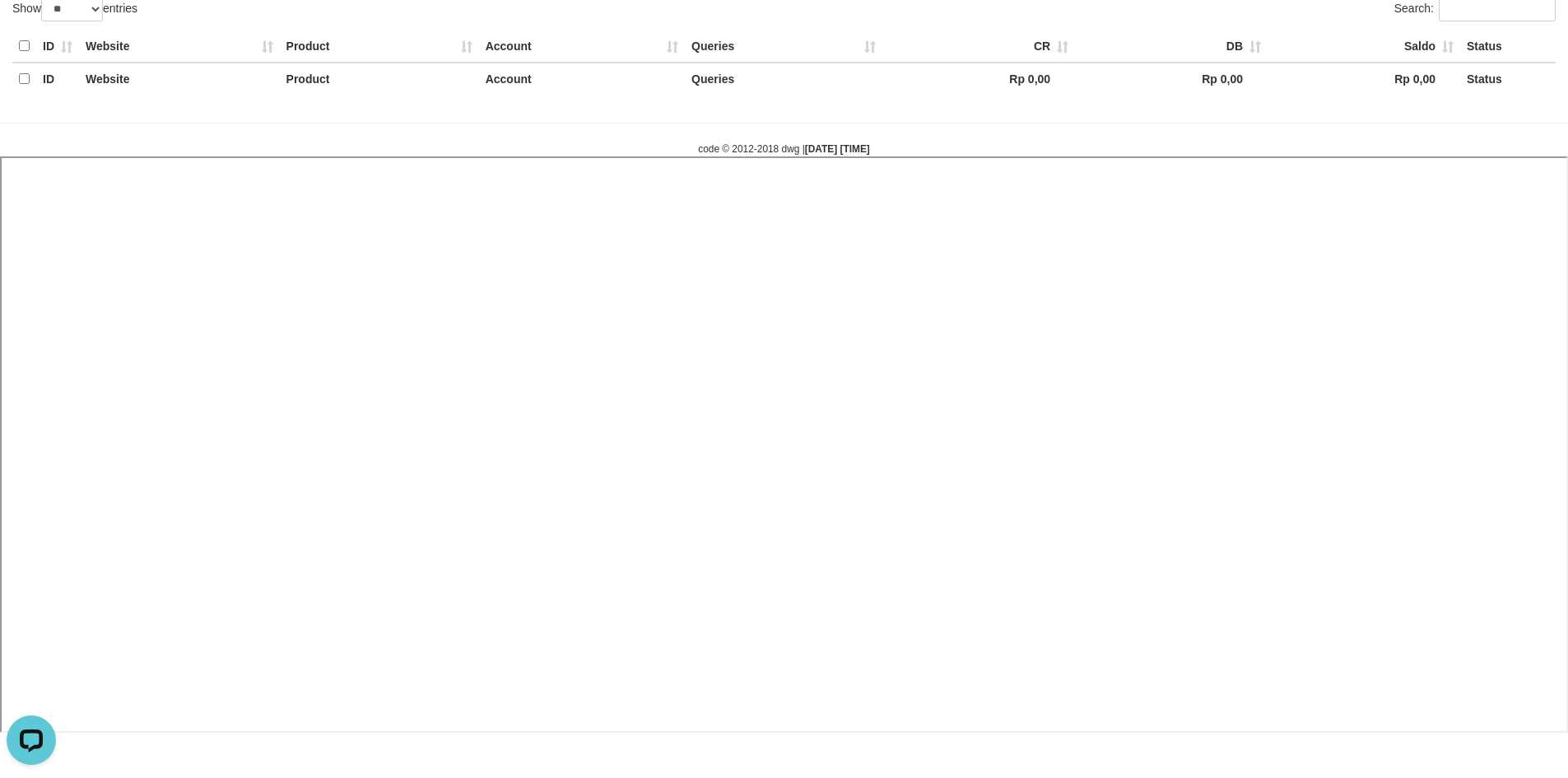 select 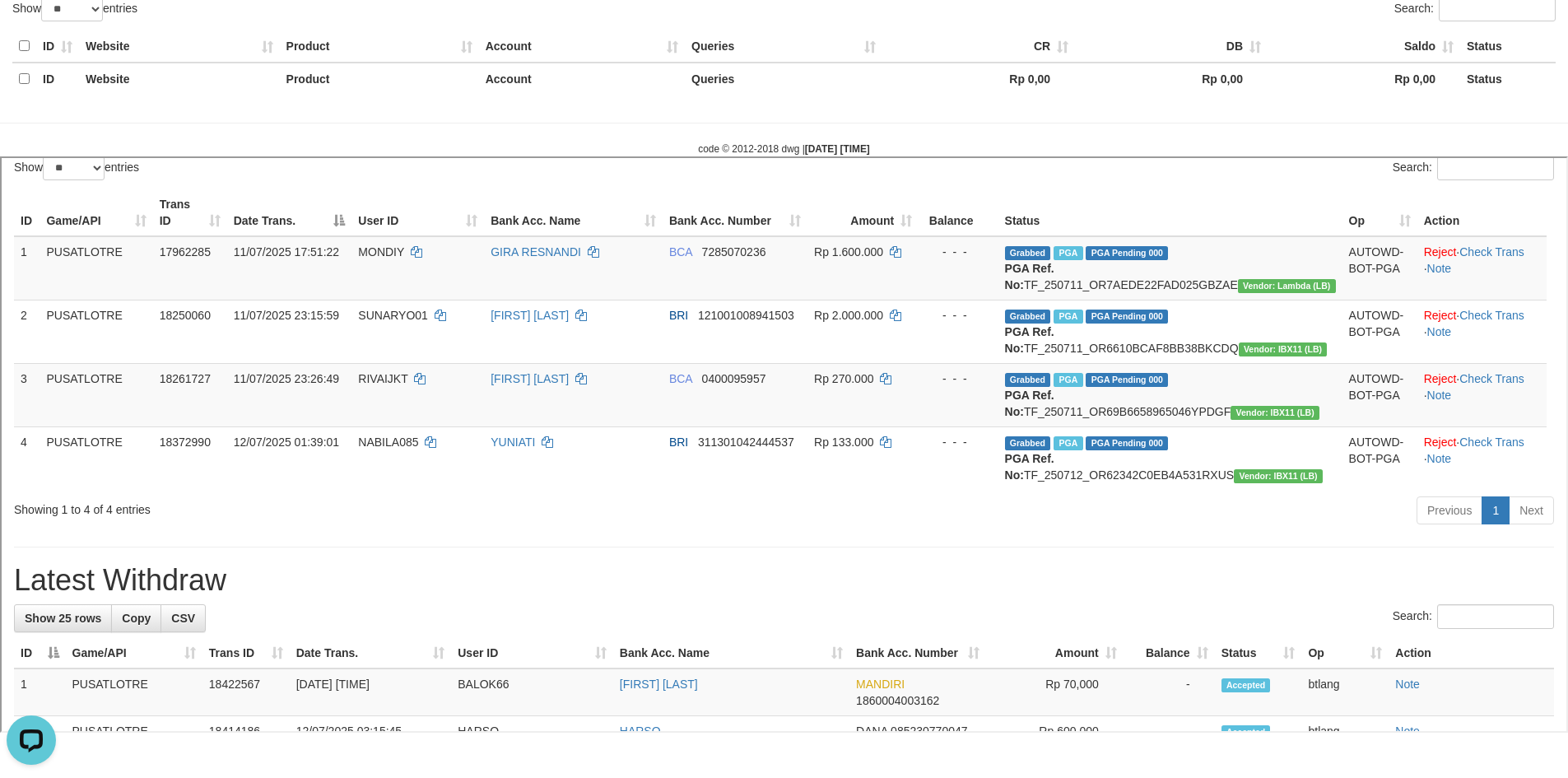 scroll, scrollTop: 329, scrollLeft: 0, axis: vertical 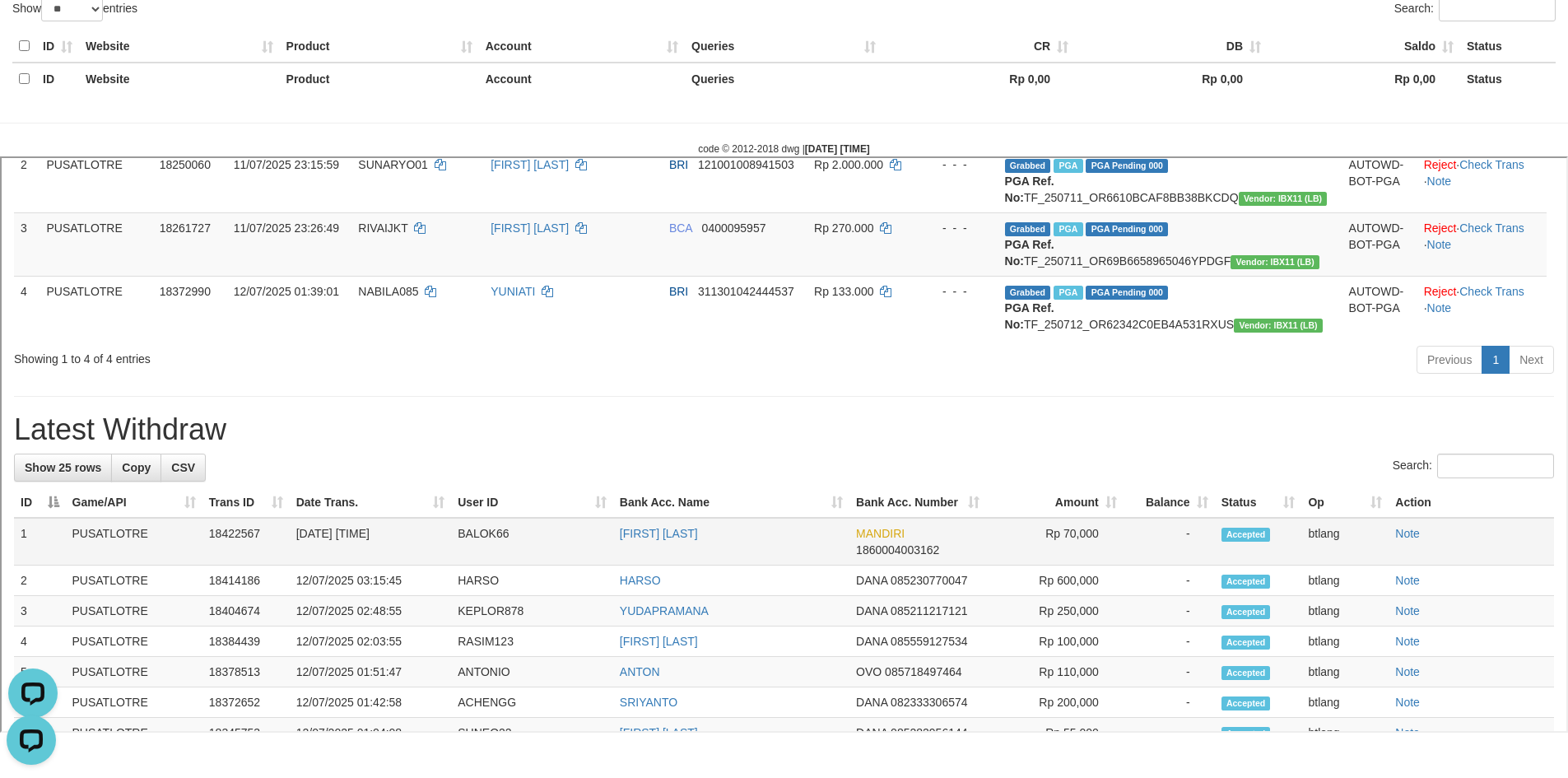 click on "BALOK66" at bounding box center [530, 539] 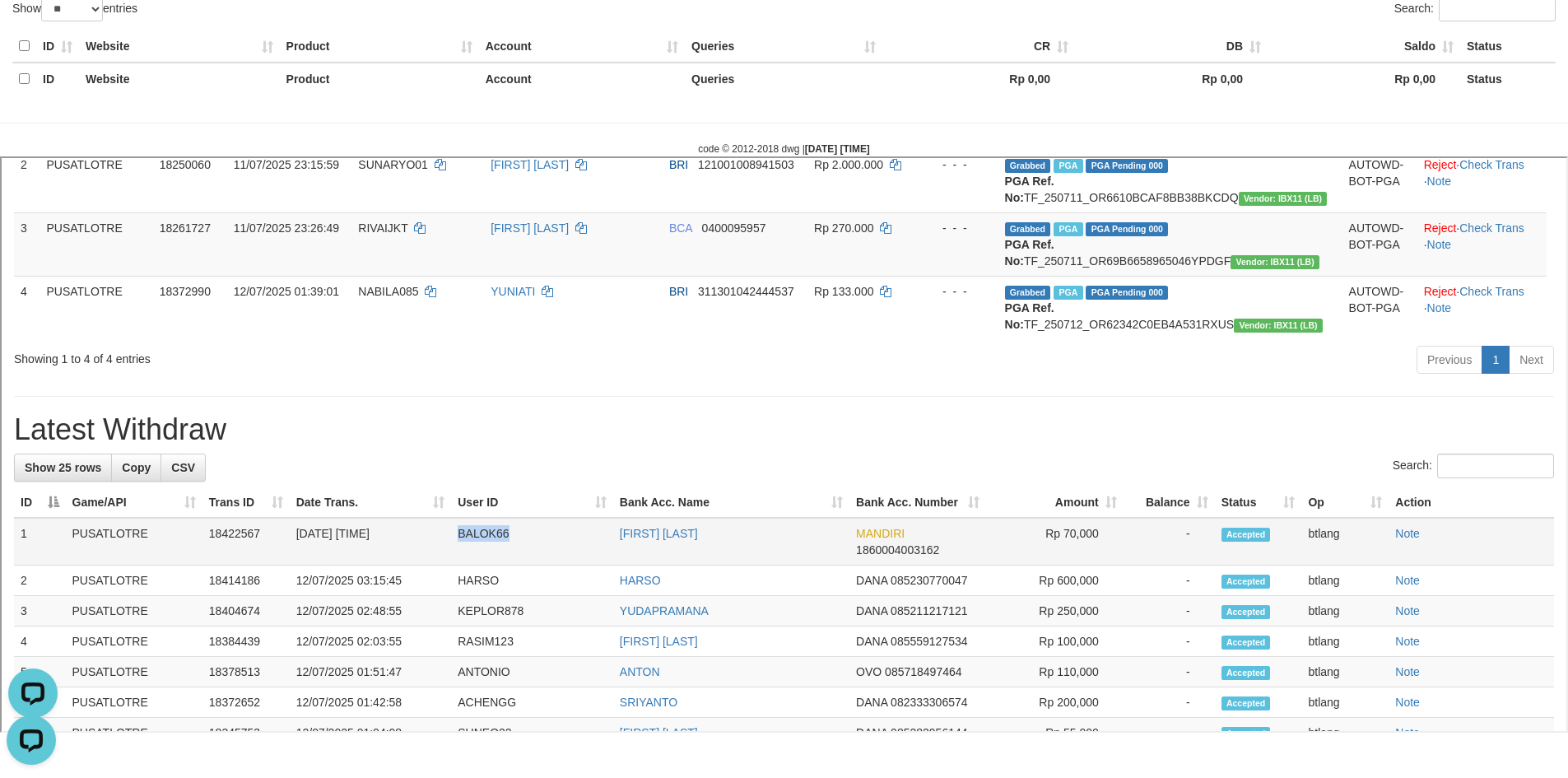 click on "BALOK66" at bounding box center [530, 539] 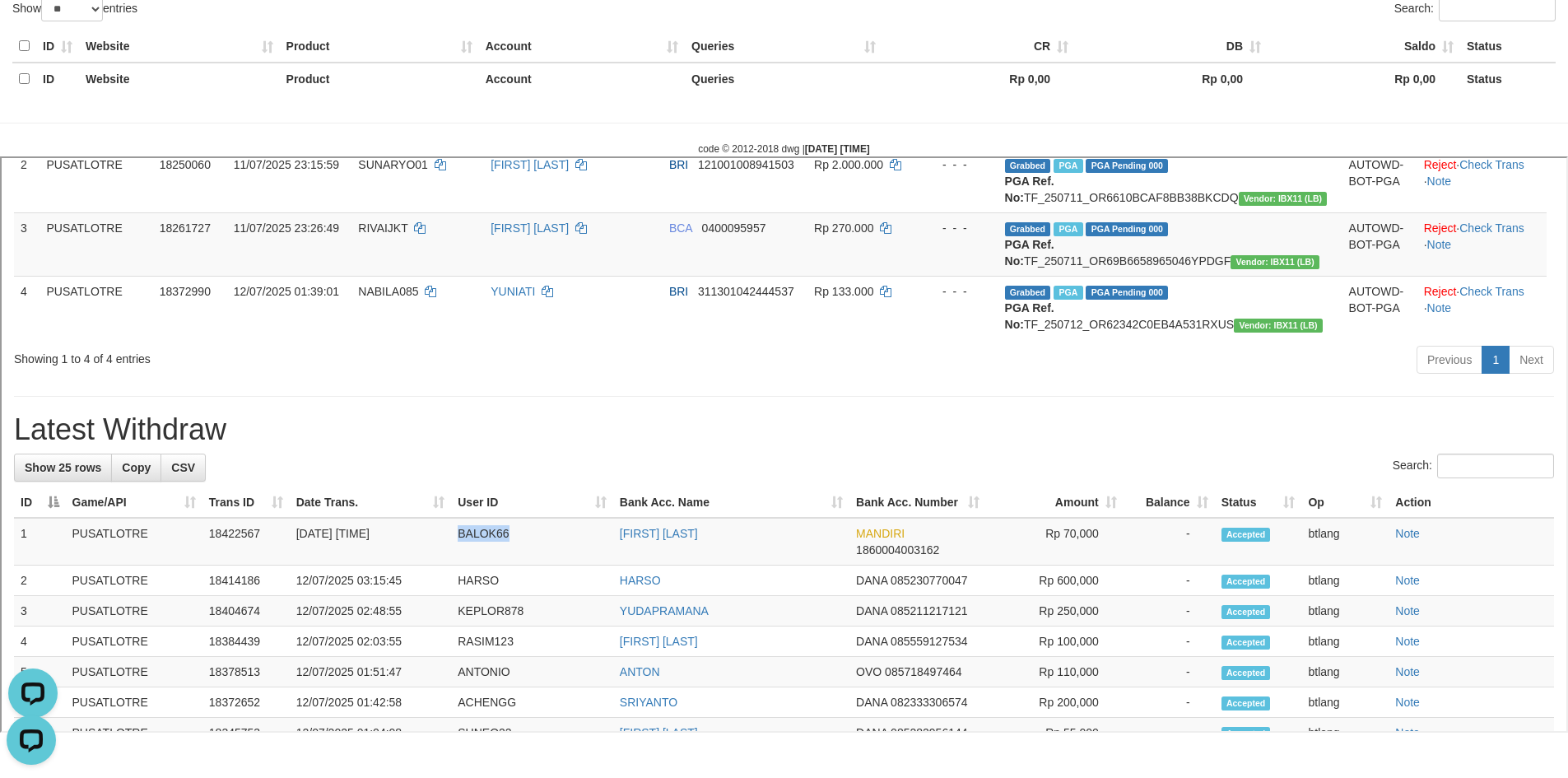 copy on "BALOK66" 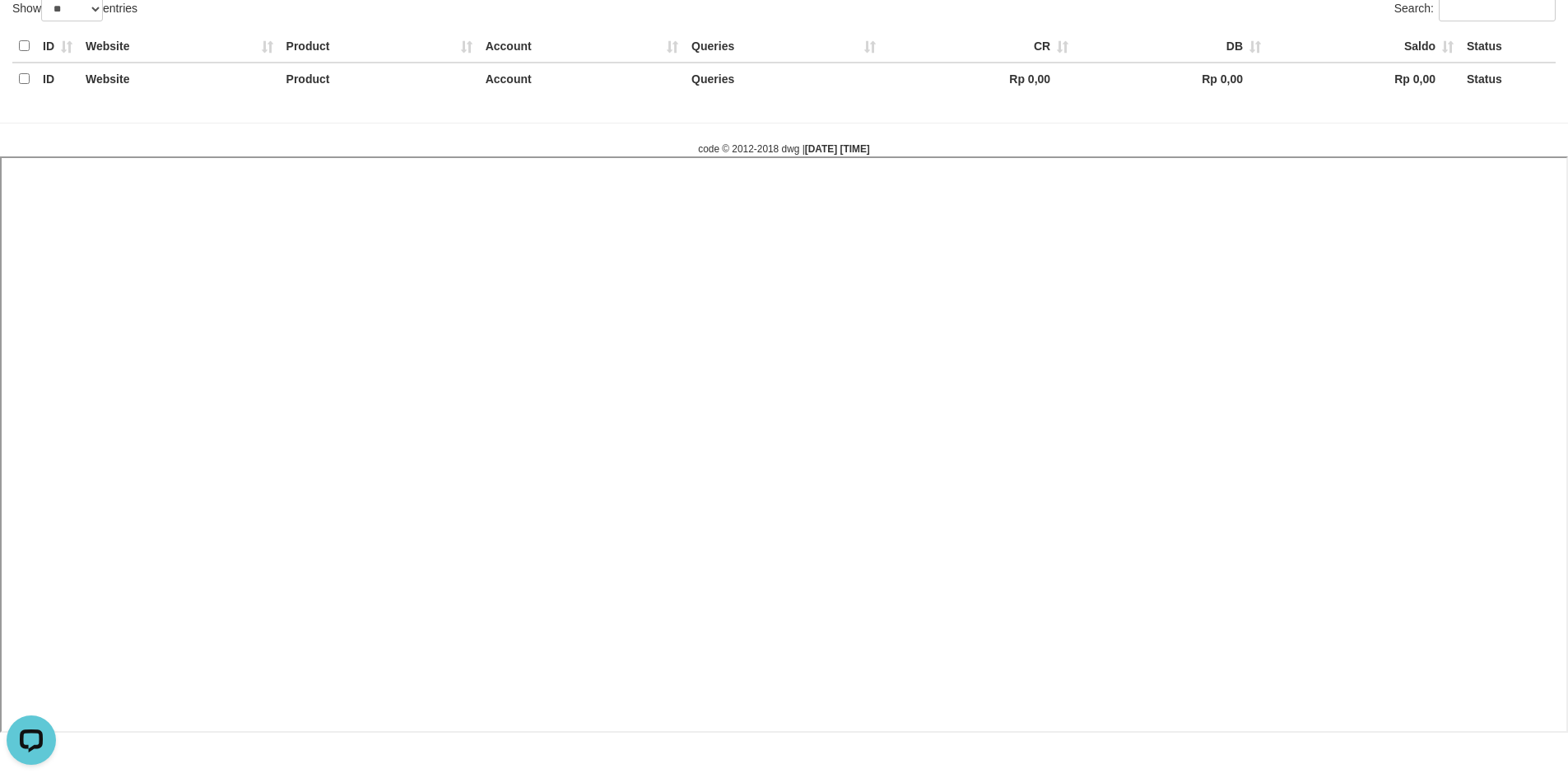 select 